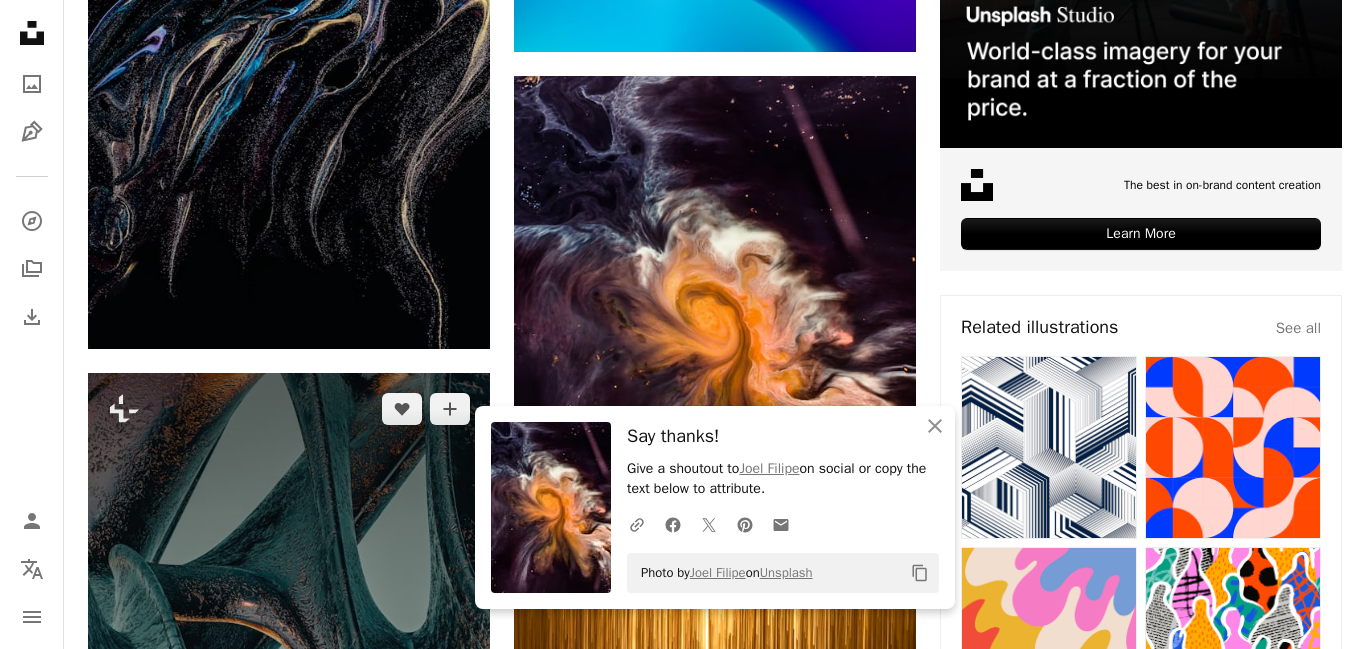 scroll, scrollTop: 753, scrollLeft: 0, axis: vertical 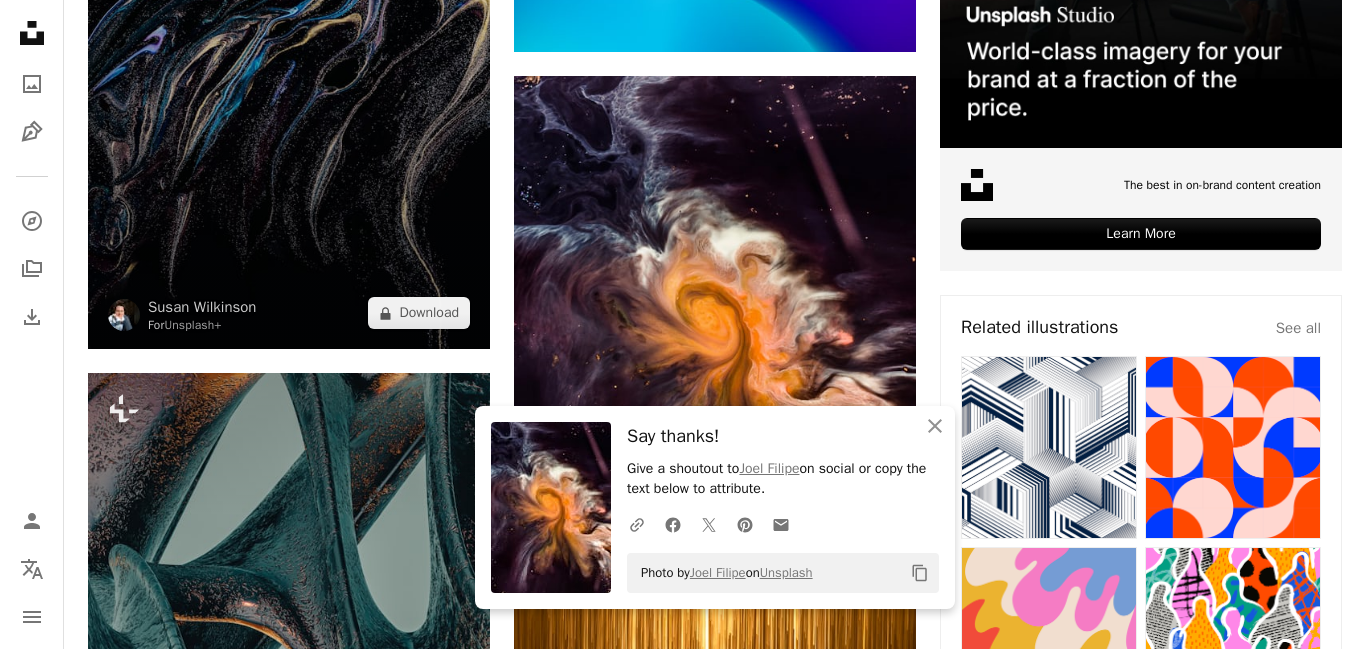 click at bounding box center [289, 47] 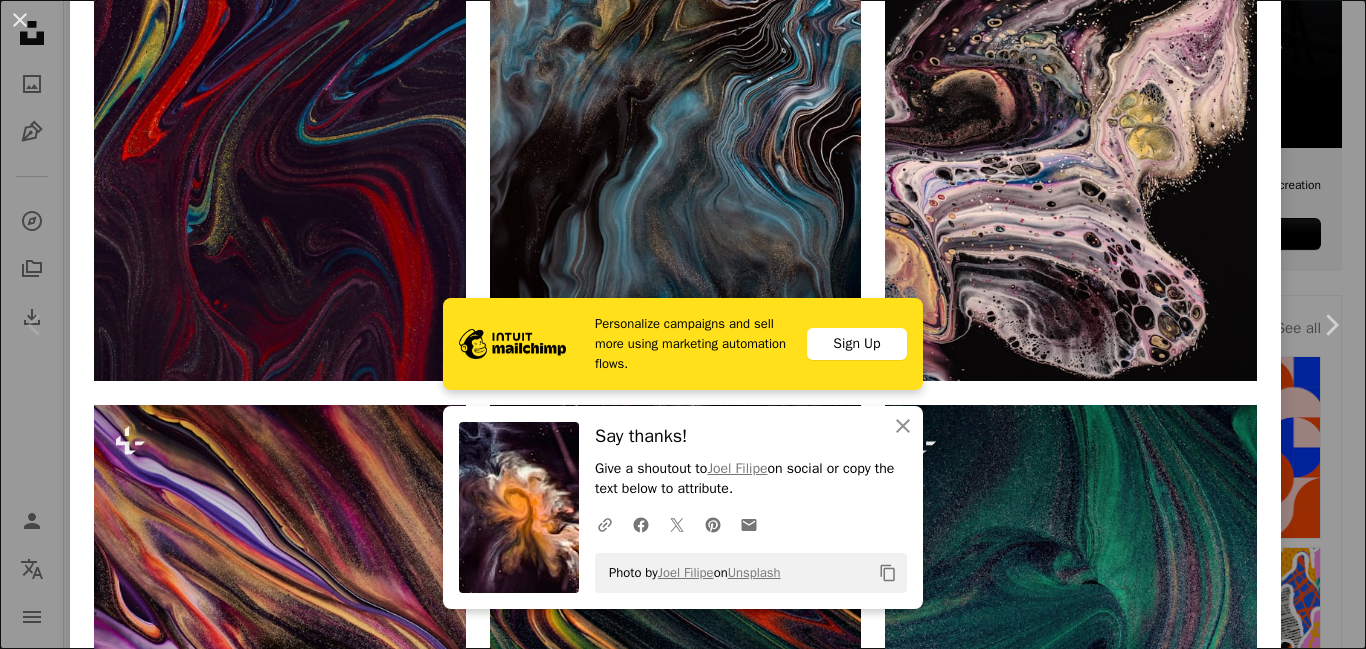 scroll, scrollTop: 0, scrollLeft: 0, axis: both 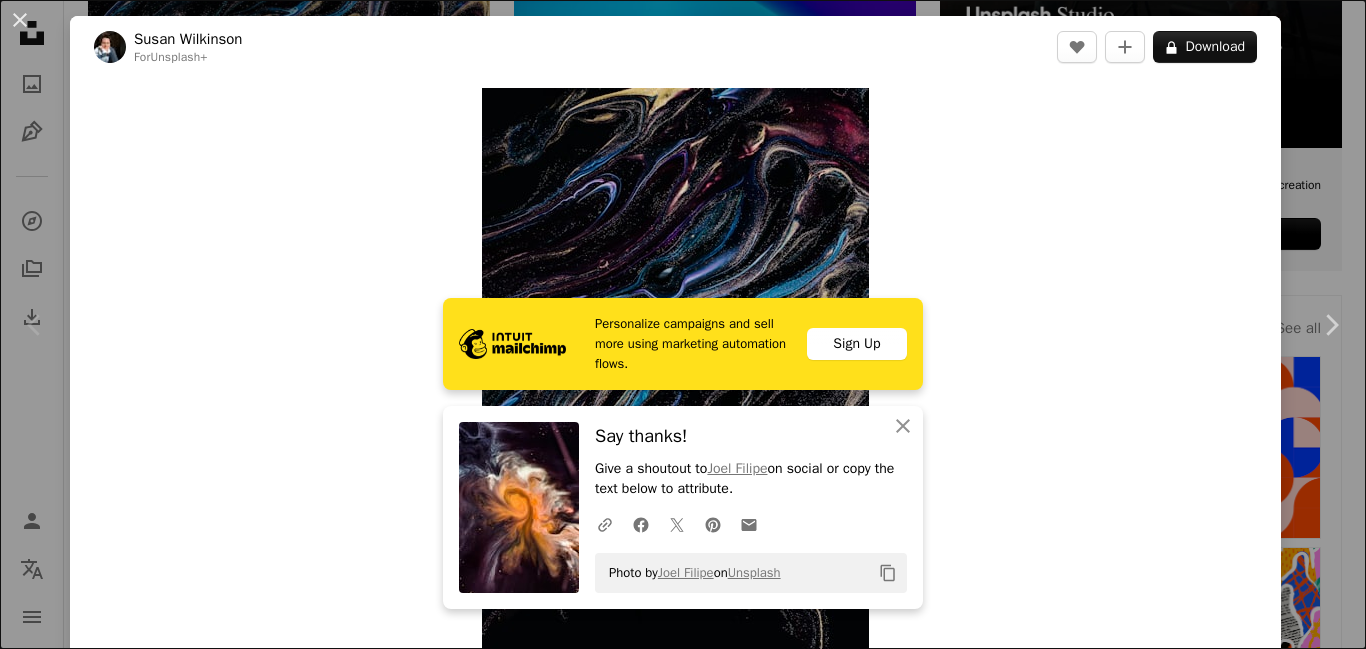 click on "Say thanks! Give a shoutout to [NAME] on social or copy the text below to attribute. A URL sharing icon (chains) Facebook icon X (formerly Twitter) icon Pinterest icon An envelope Photo by [NAME] on Unsplash
Copy content [NAME] For Unsplash+ A heart A plus sign A lock Download Zoom in Featured in Photos A forward-right arrow Share More Actions Calendar outlined Published on October 5, 2022 Safety Licensed under the Unsplash+ License wallpaper background abstract texture art painting pattern colorful paint artwork modern art liquid vibrant abstraction fluid acrylic pouring flowing Public domain images From this series Chevron right Plus sign for Unsplash+ Plus sign for Unsplash+ Plus sign for Unsplash+ Plus sign for Unsplash+ Plus sign for Unsplash+ Plus sign for Unsplash+ Plus sign for Unsplash+ Plus sign for Unsplash+ Plus sign for Unsplash+" at bounding box center [683, 324] 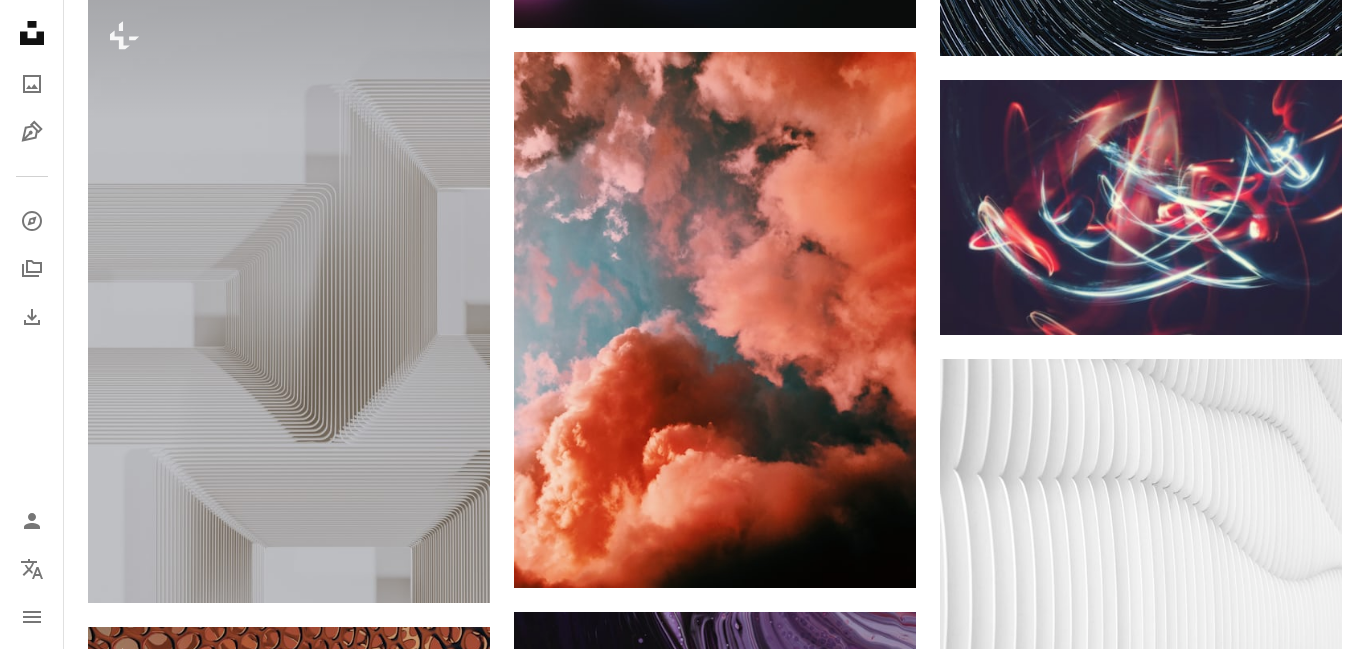 scroll, scrollTop: 7629, scrollLeft: 0, axis: vertical 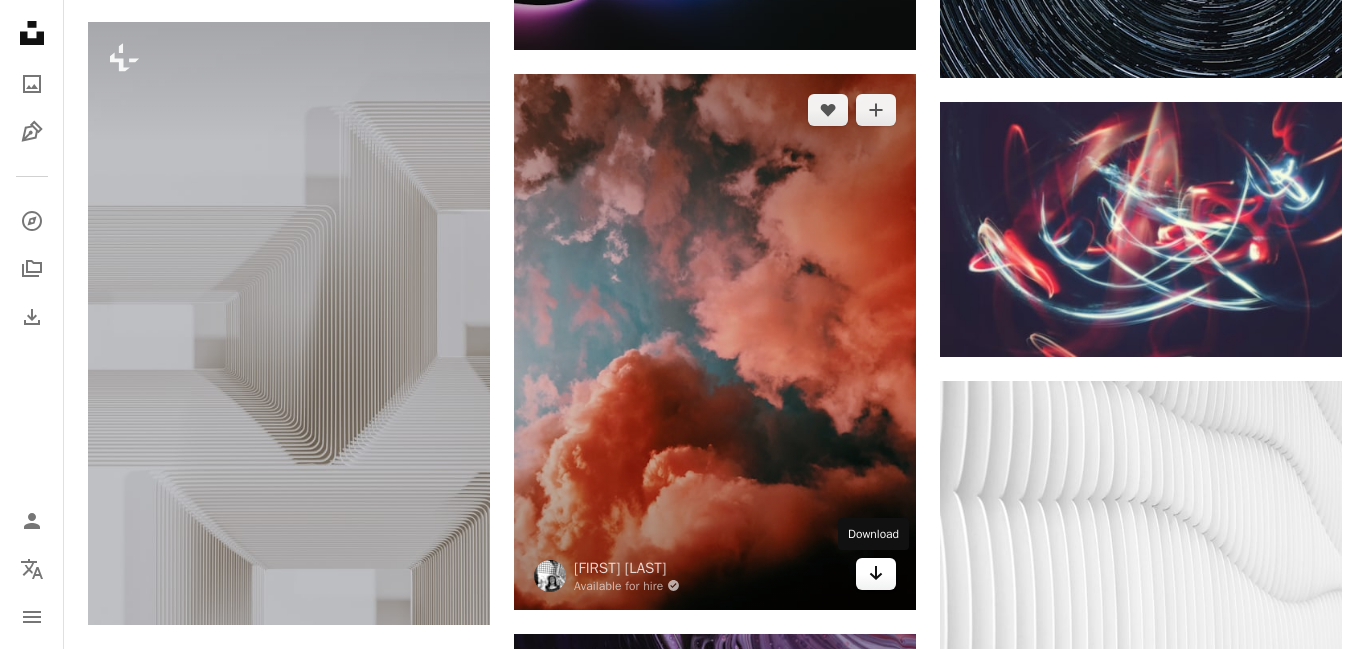 click on "Arrow pointing down" 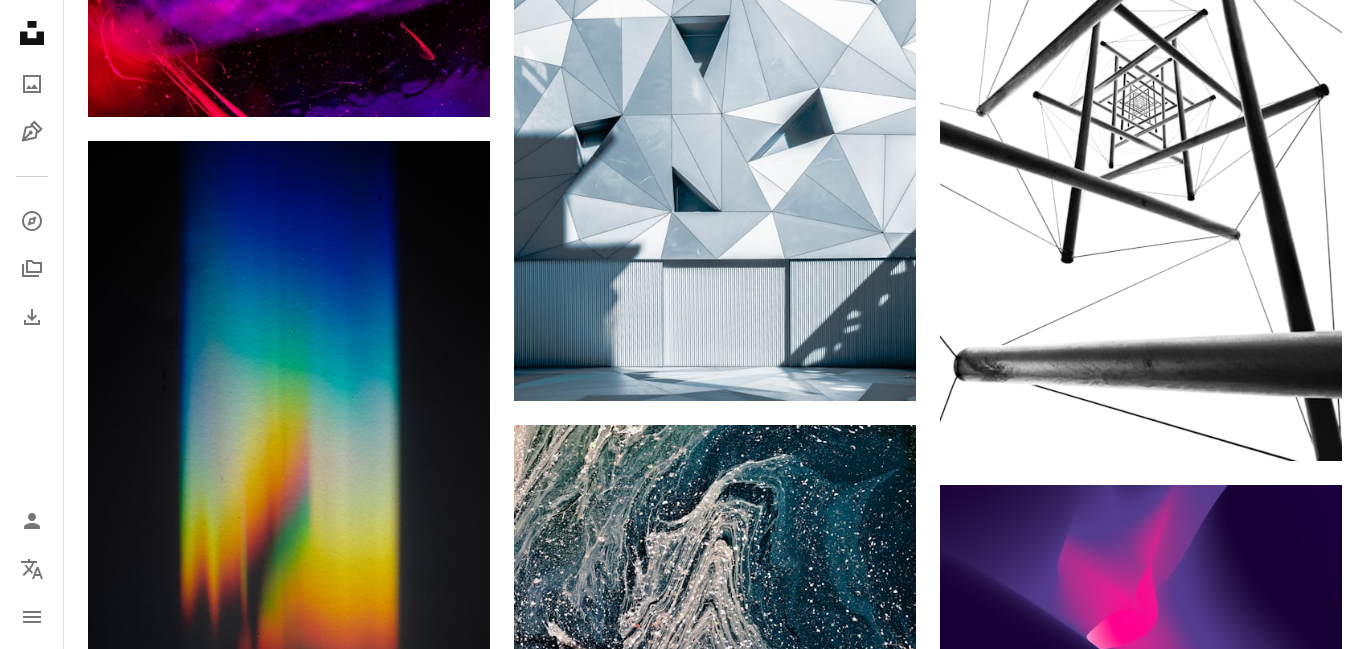 scroll, scrollTop: 14937, scrollLeft: 0, axis: vertical 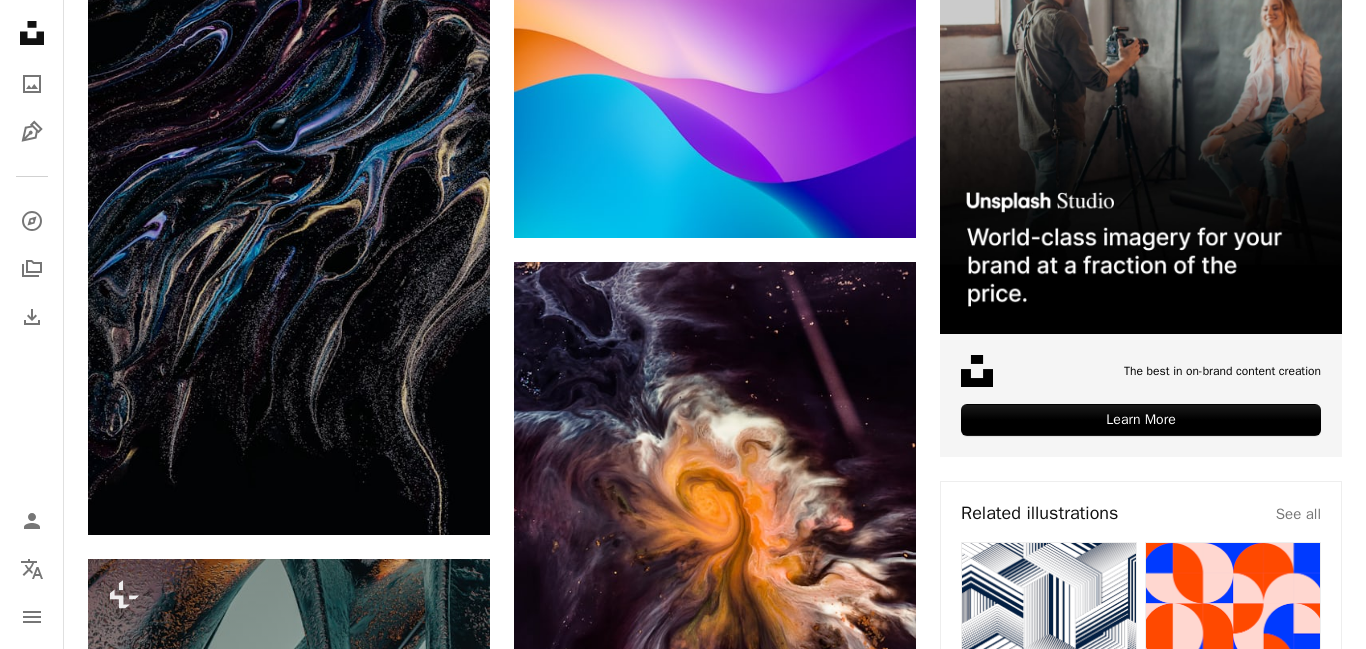 drag, startPoint x: 1354, startPoint y: 35, endPoint x: 1355, endPoint y: 7, distance: 28.01785 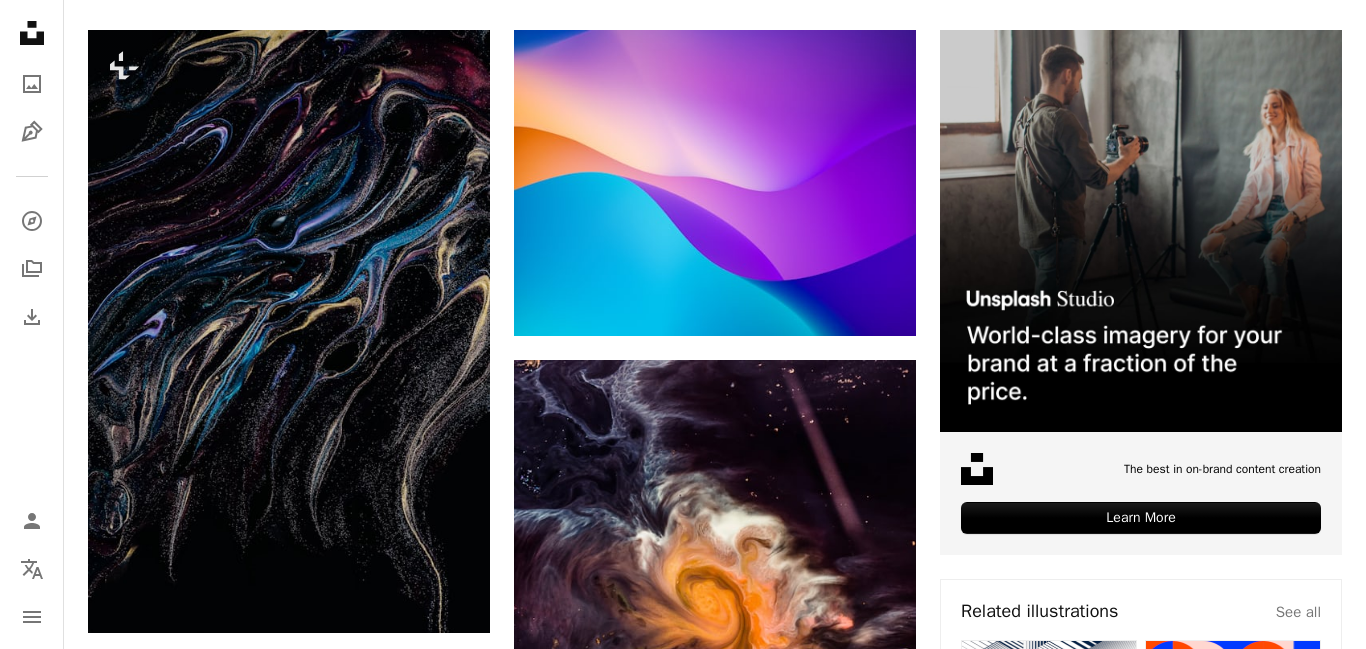 scroll, scrollTop: 0, scrollLeft: 0, axis: both 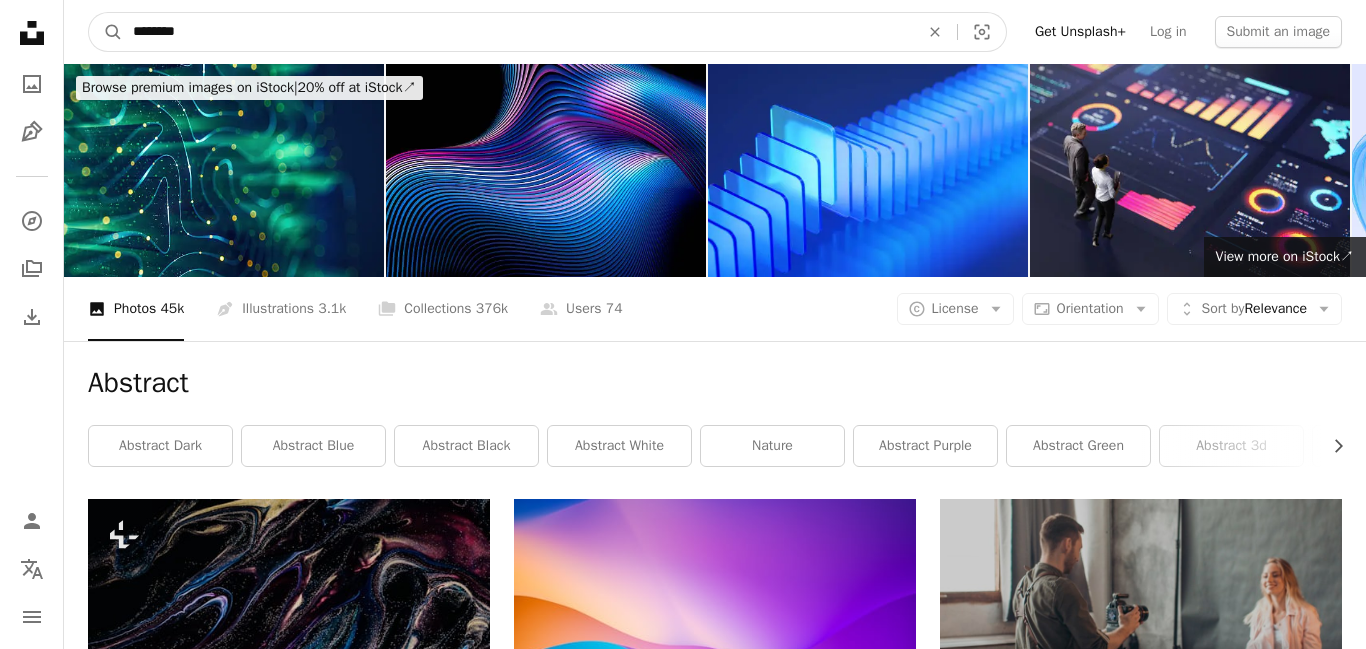click on "********" at bounding box center [518, 32] 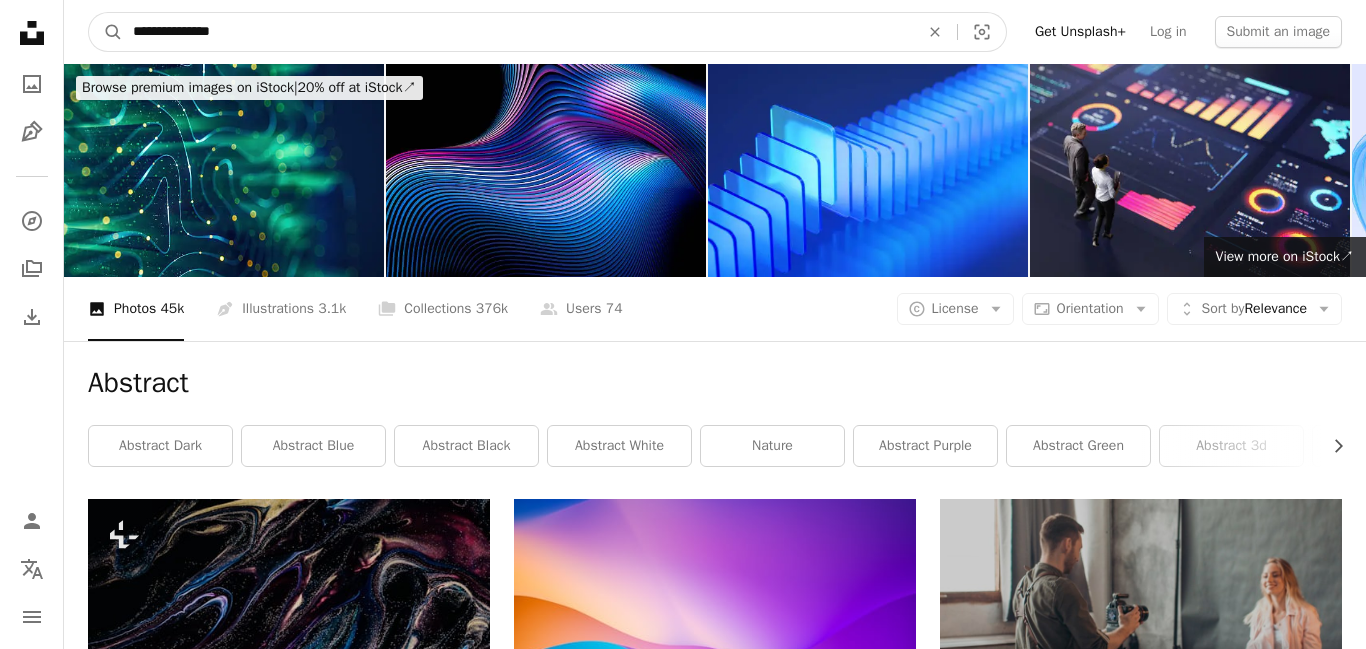 type on "**********" 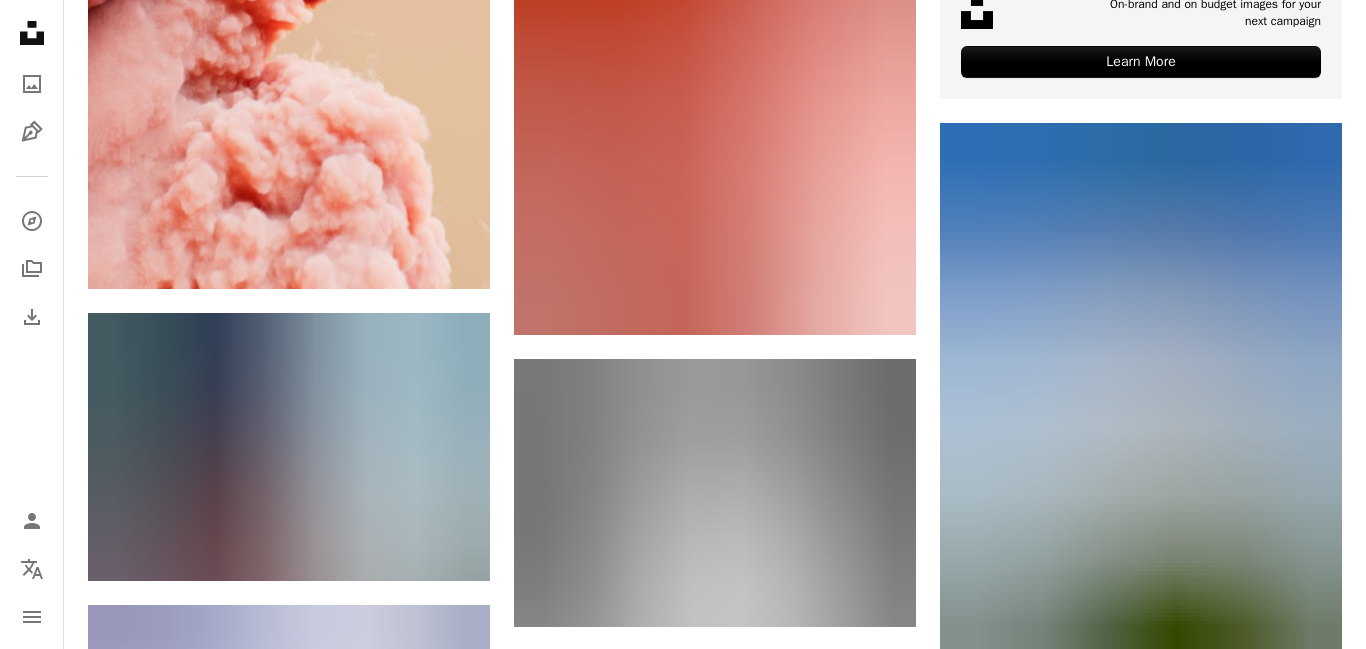 scroll, scrollTop: 1008, scrollLeft: 0, axis: vertical 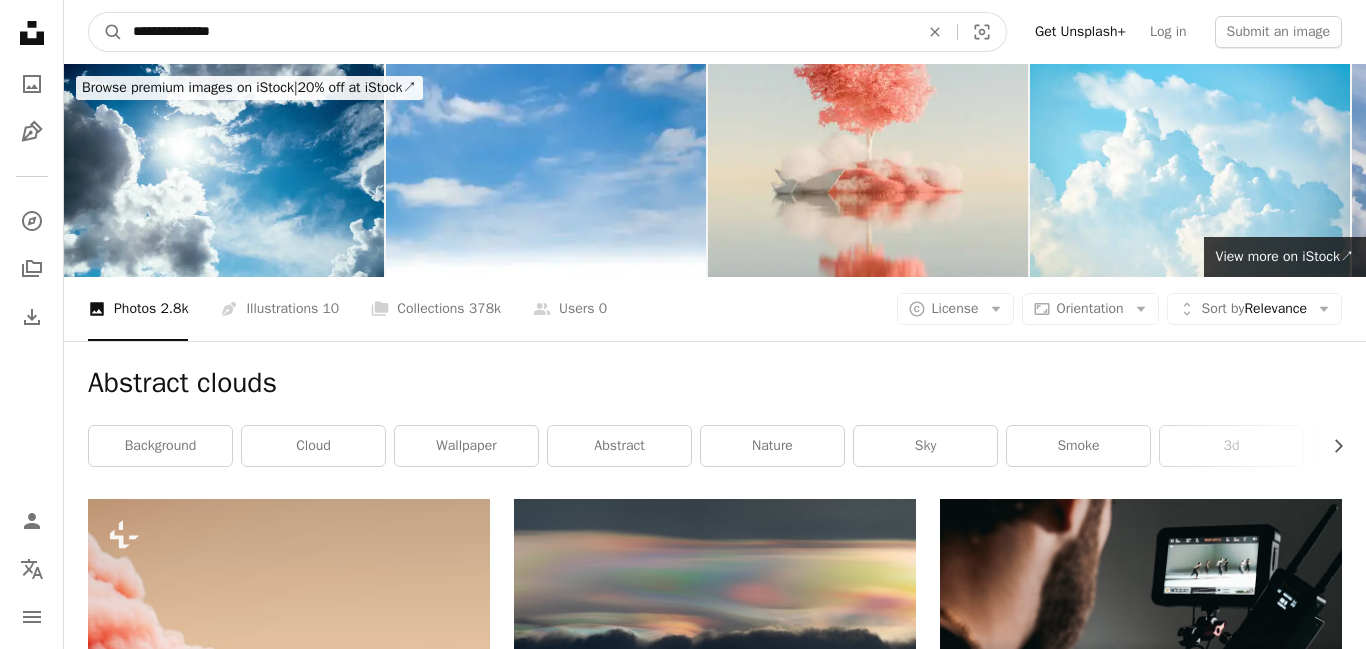 click on "**********" at bounding box center [518, 32] 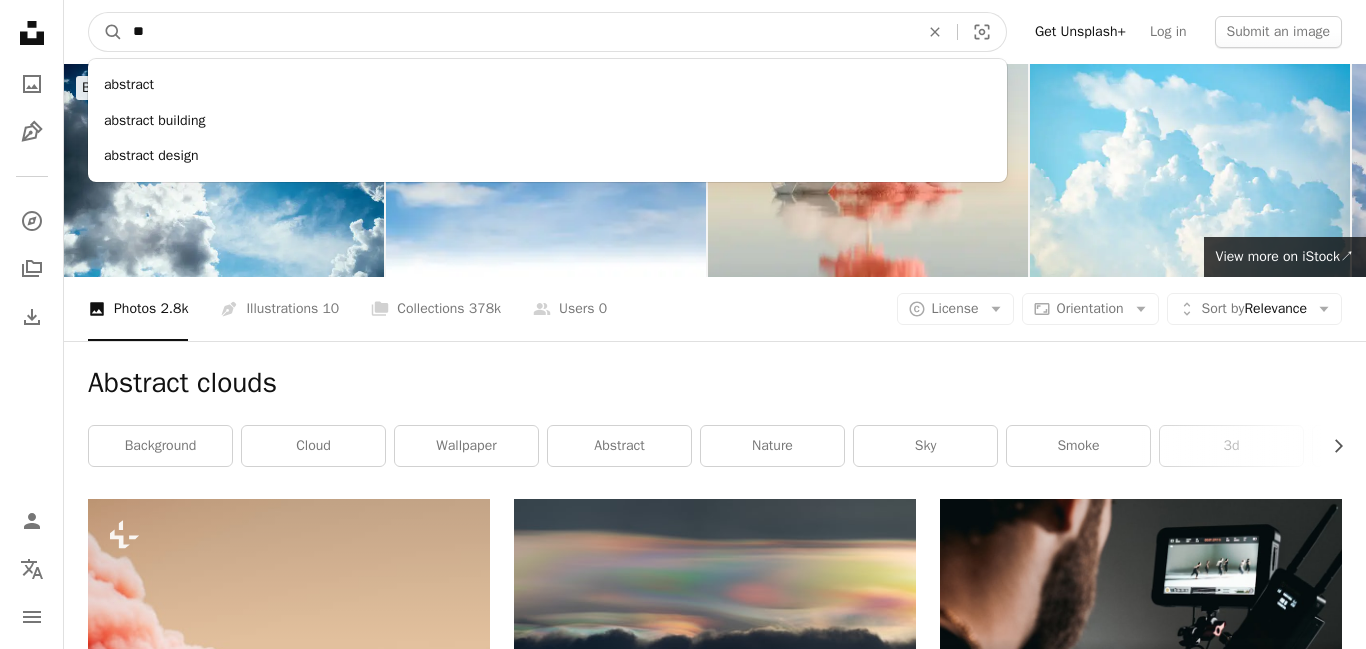 type on "*" 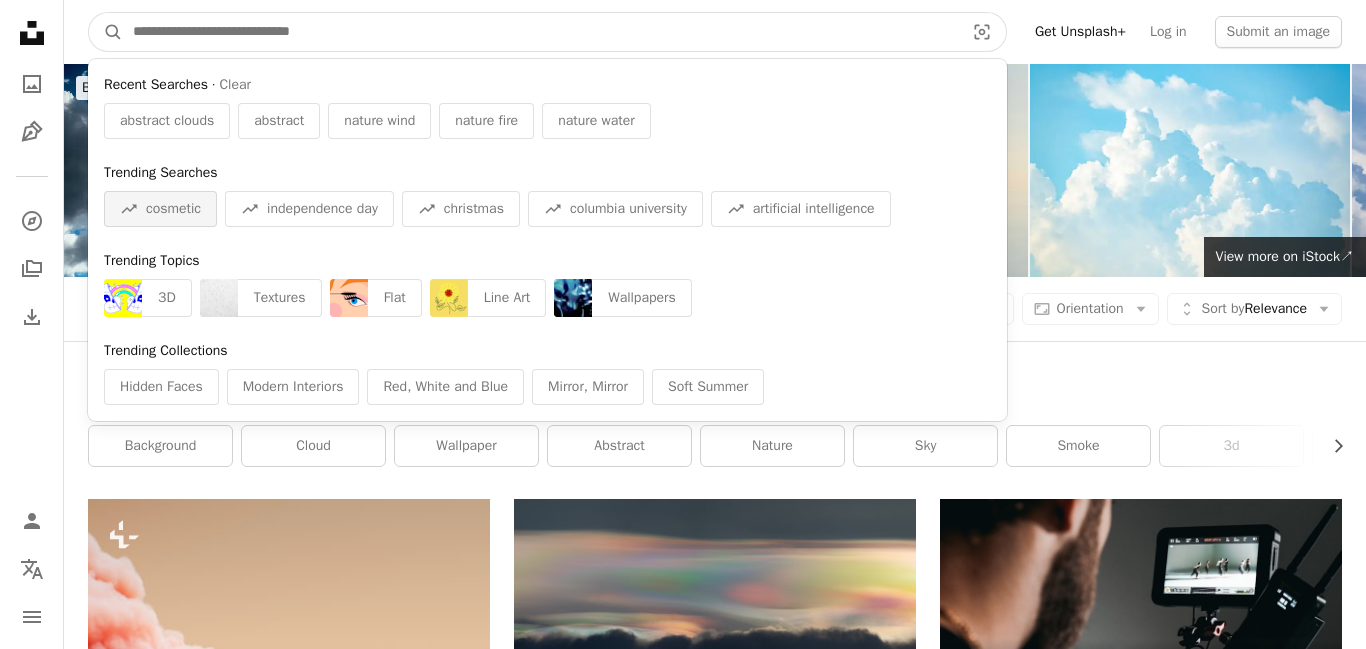 type 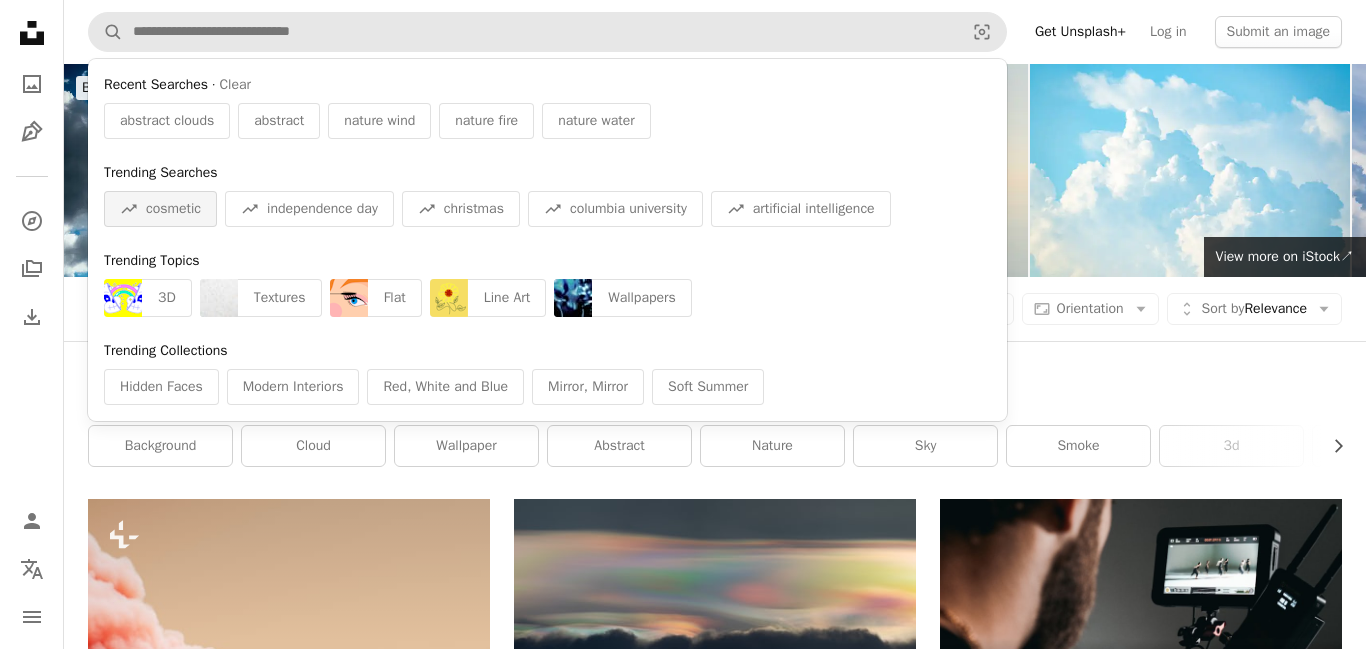 click on "A trend sign cosmetic" at bounding box center (160, 209) 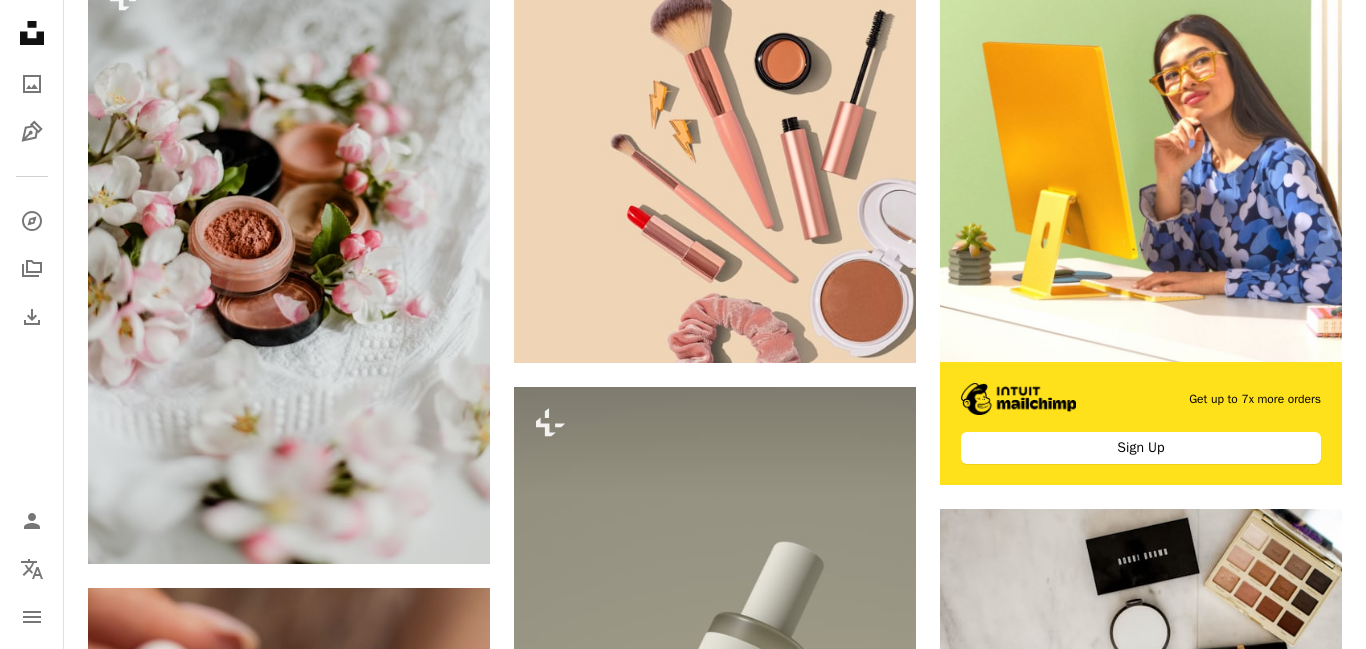 scroll, scrollTop: 468, scrollLeft: 0, axis: vertical 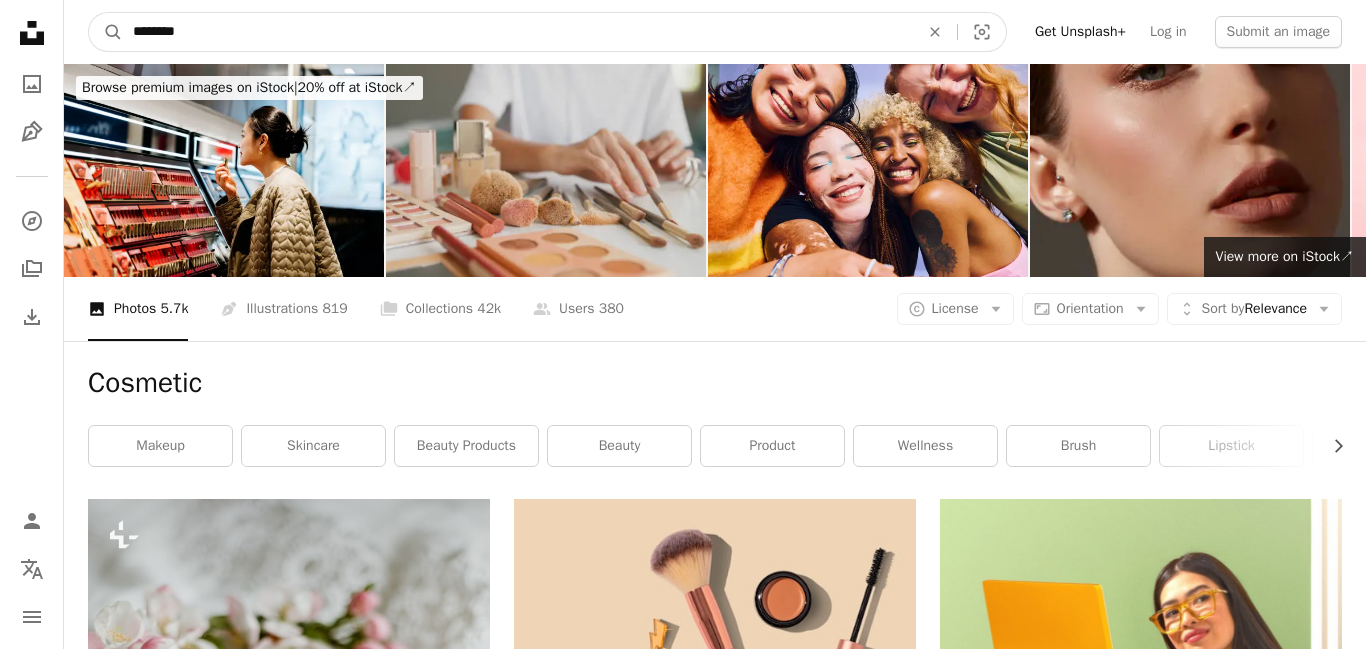 click on "********" at bounding box center (518, 32) 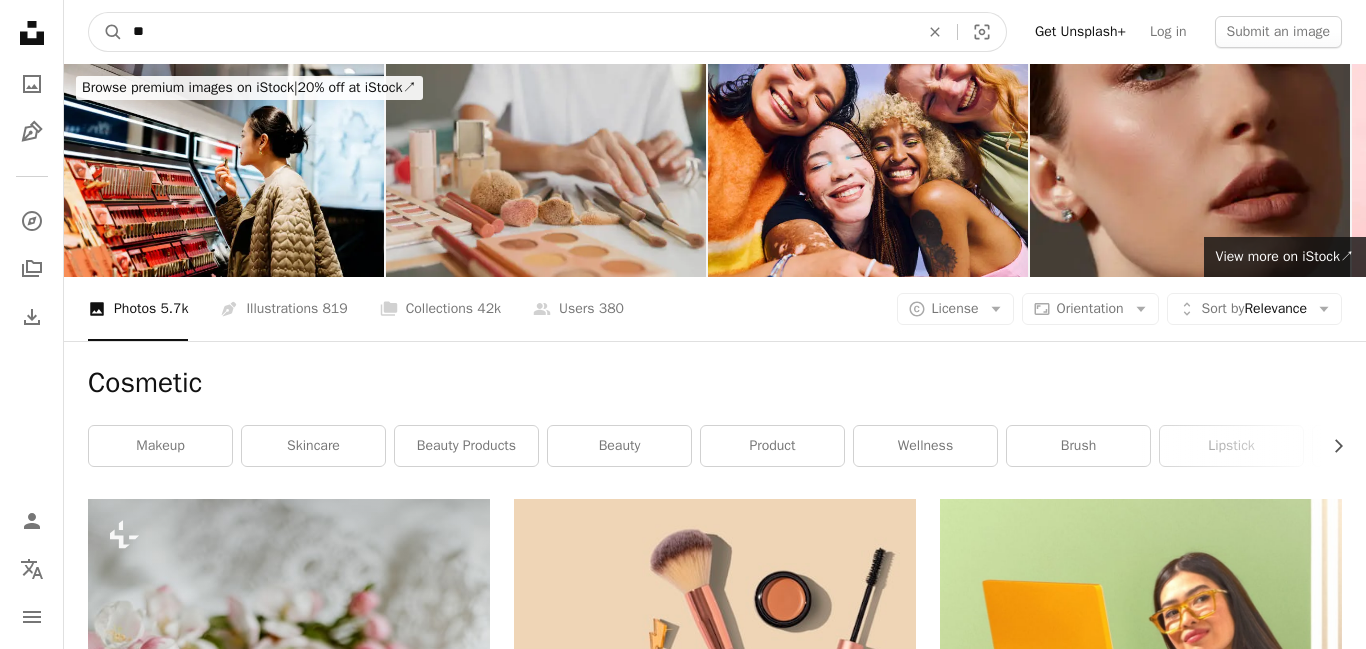 type on "*" 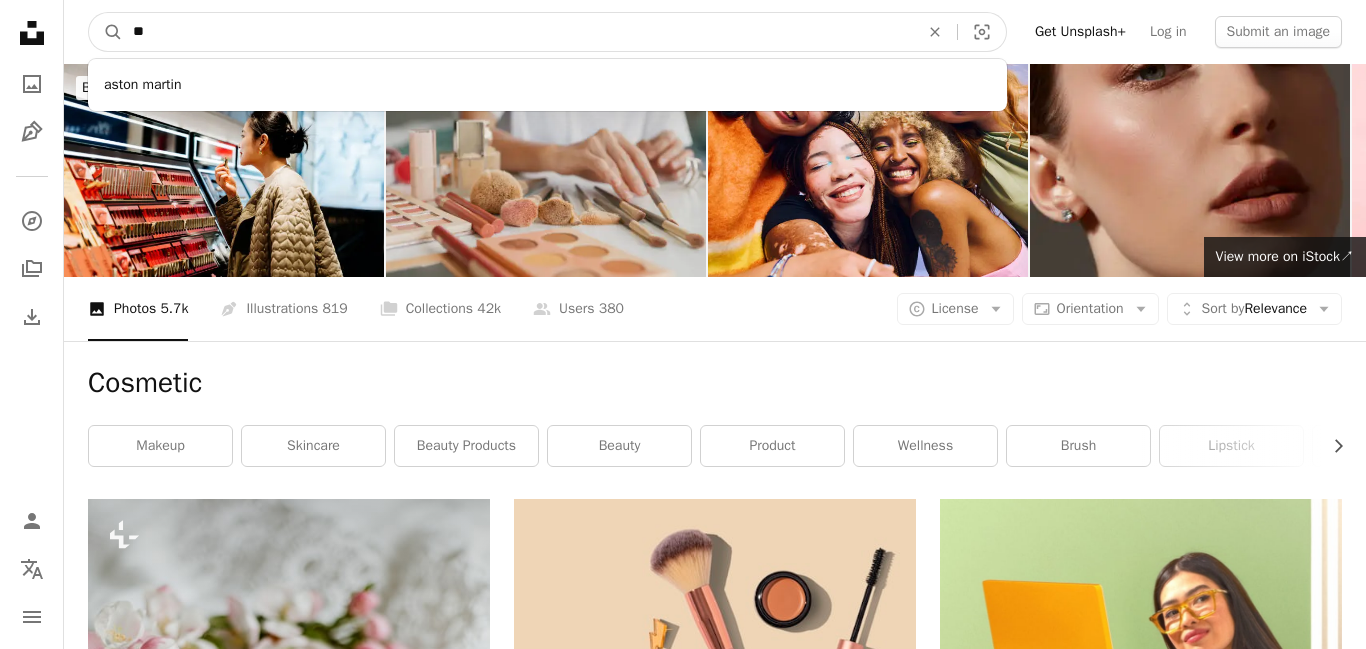 type on "*" 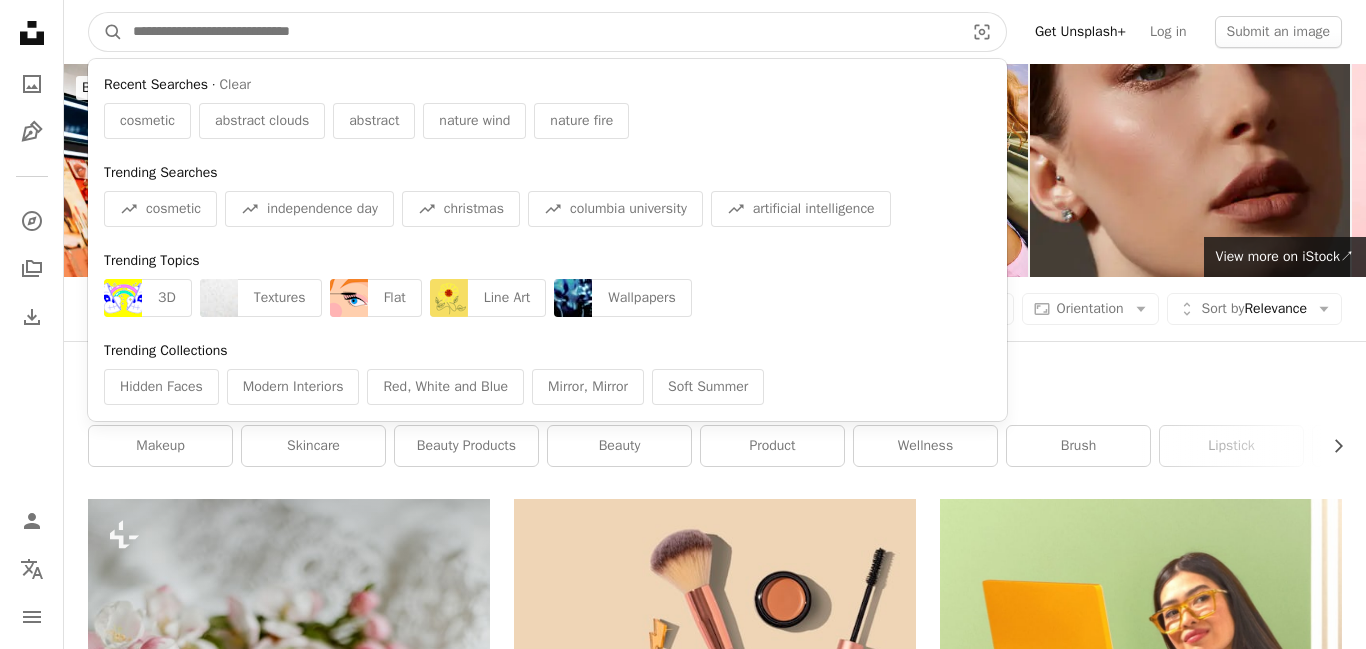 type on "*" 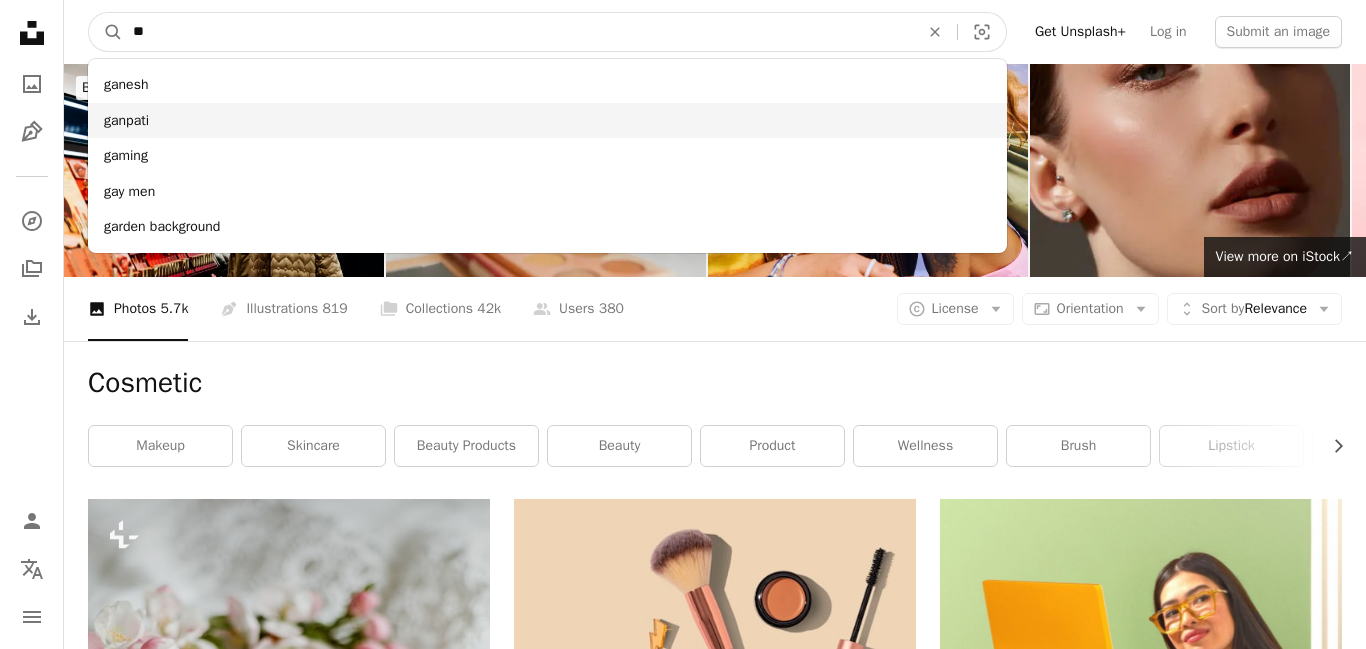 type on "**" 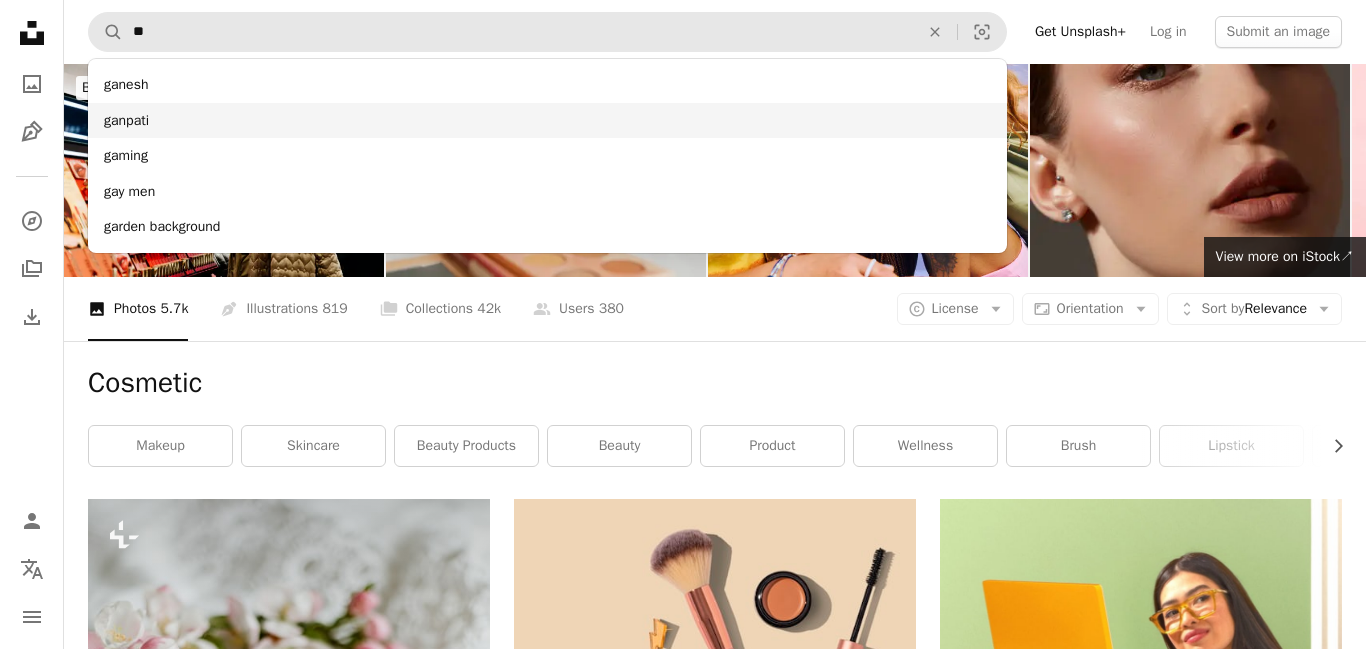 click on "ganpati" at bounding box center [547, 121] 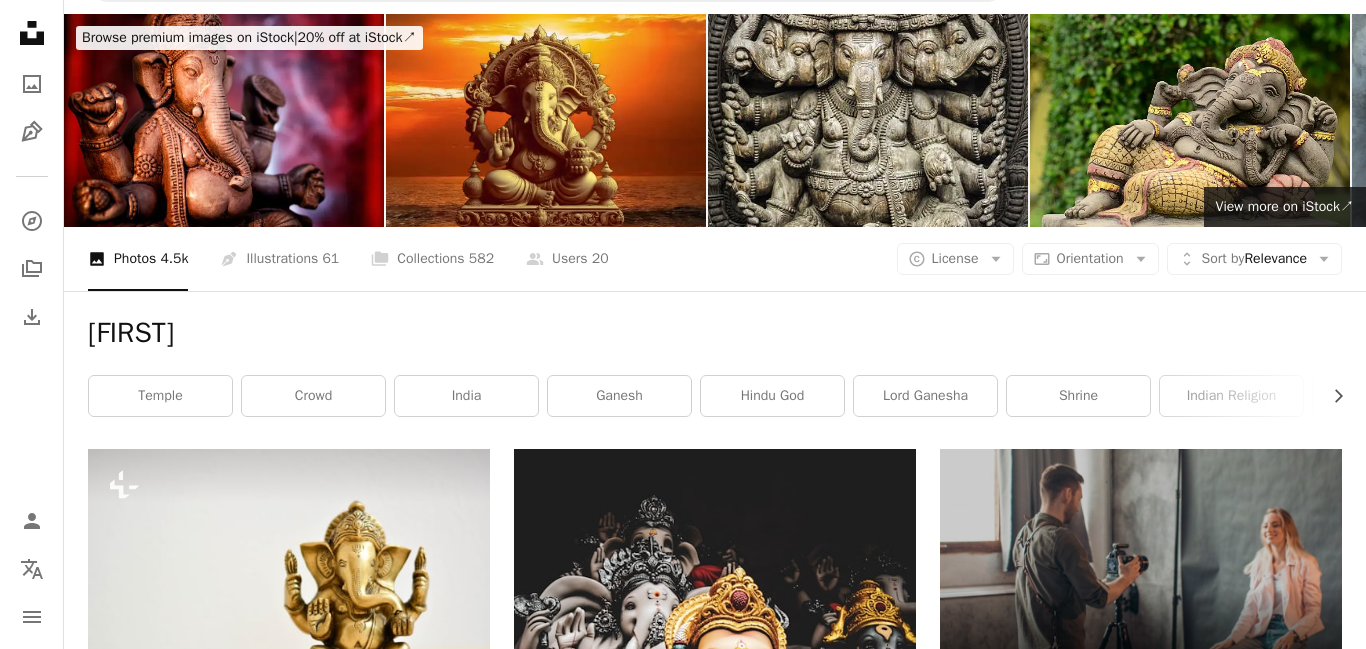 scroll, scrollTop: 0, scrollLeft: 0, axis: both 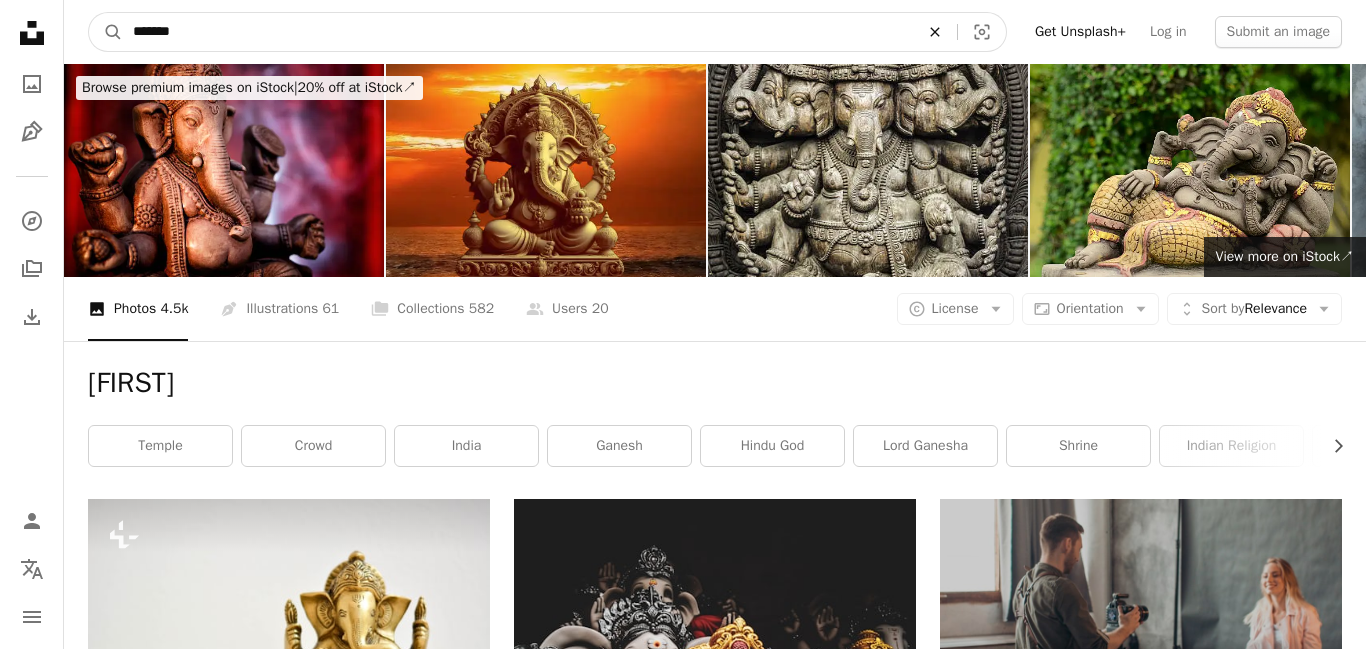 click on "An X shape" at bounding box center (935, 32) 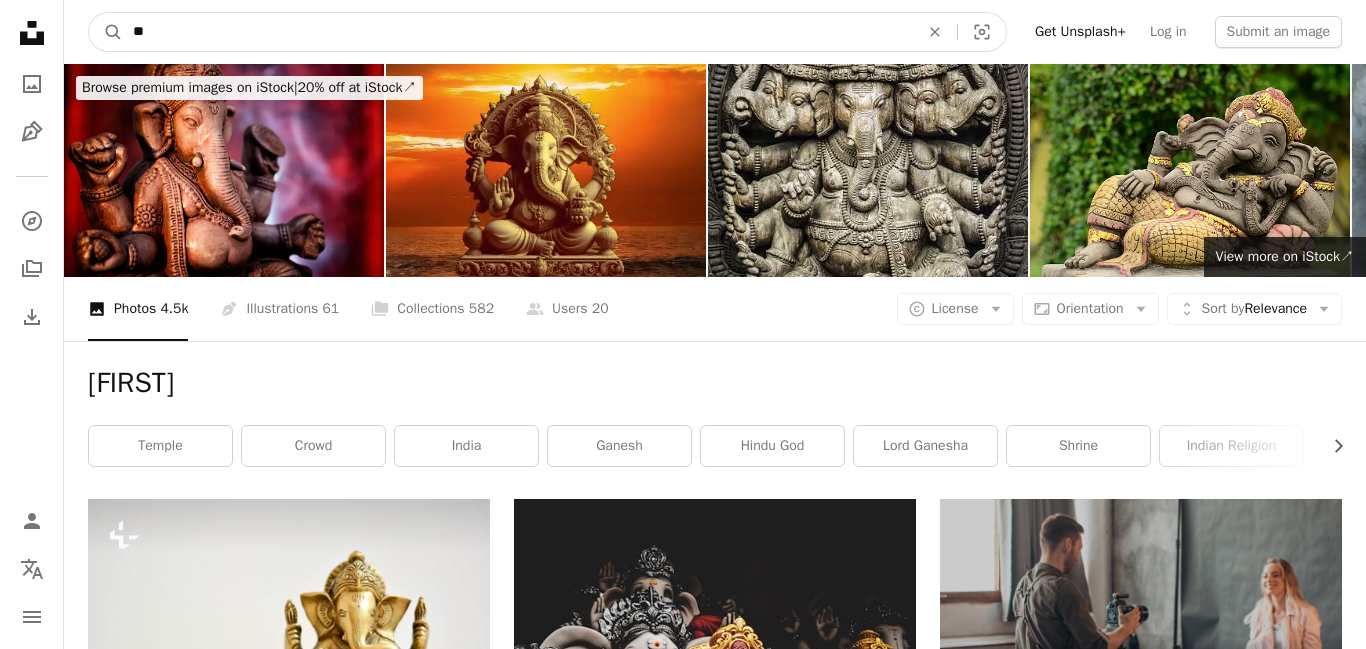 type on "**" 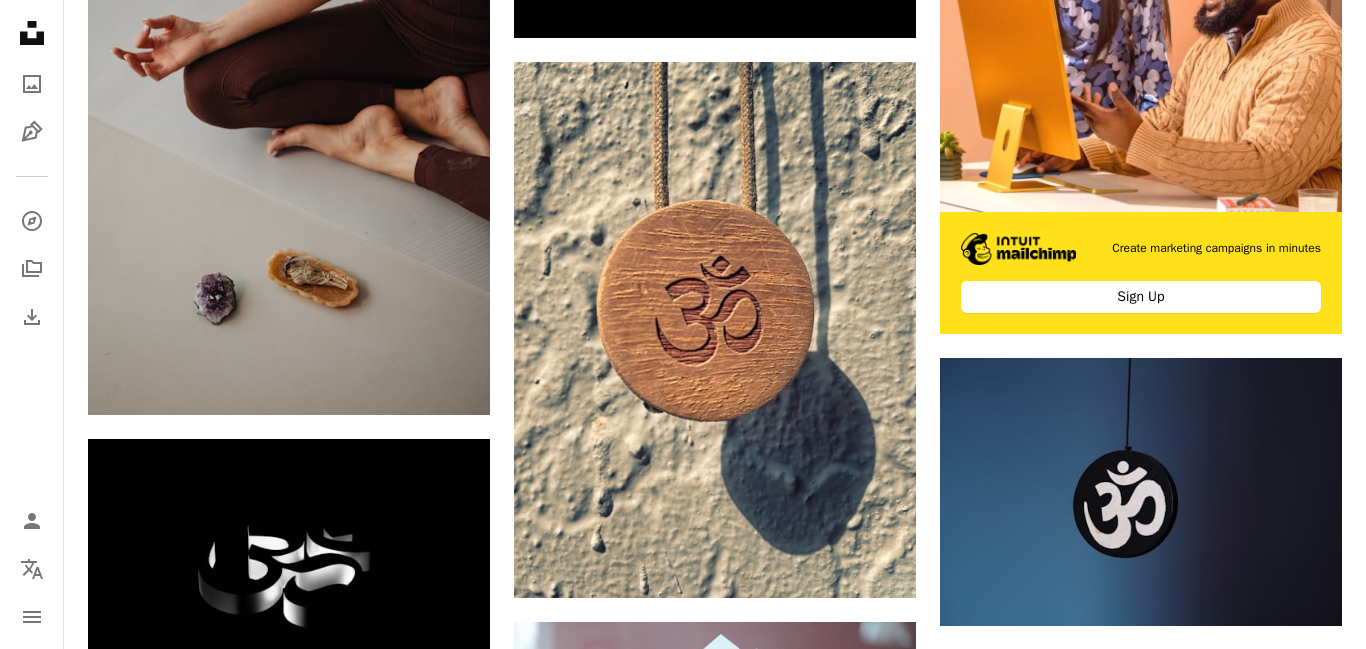 scroll, scrollTop: 0, scrollLeft: 0, axis: both 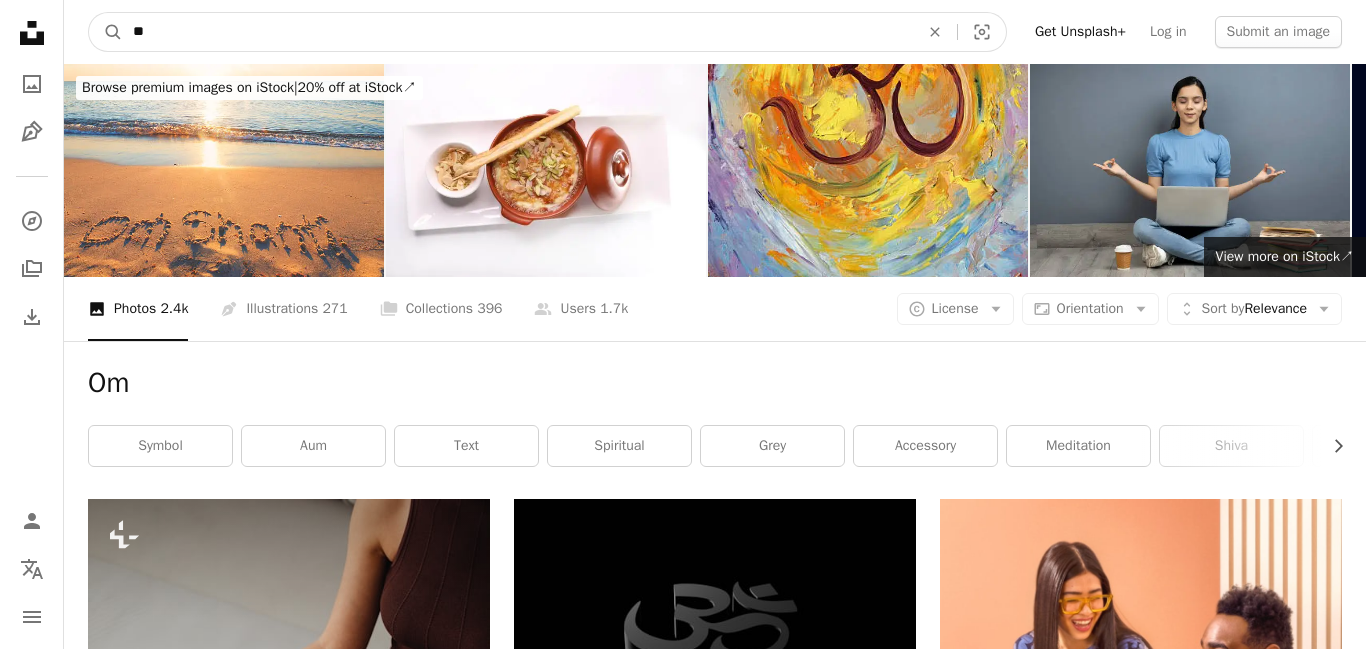 click on "**" at bounding box center [518, 32] 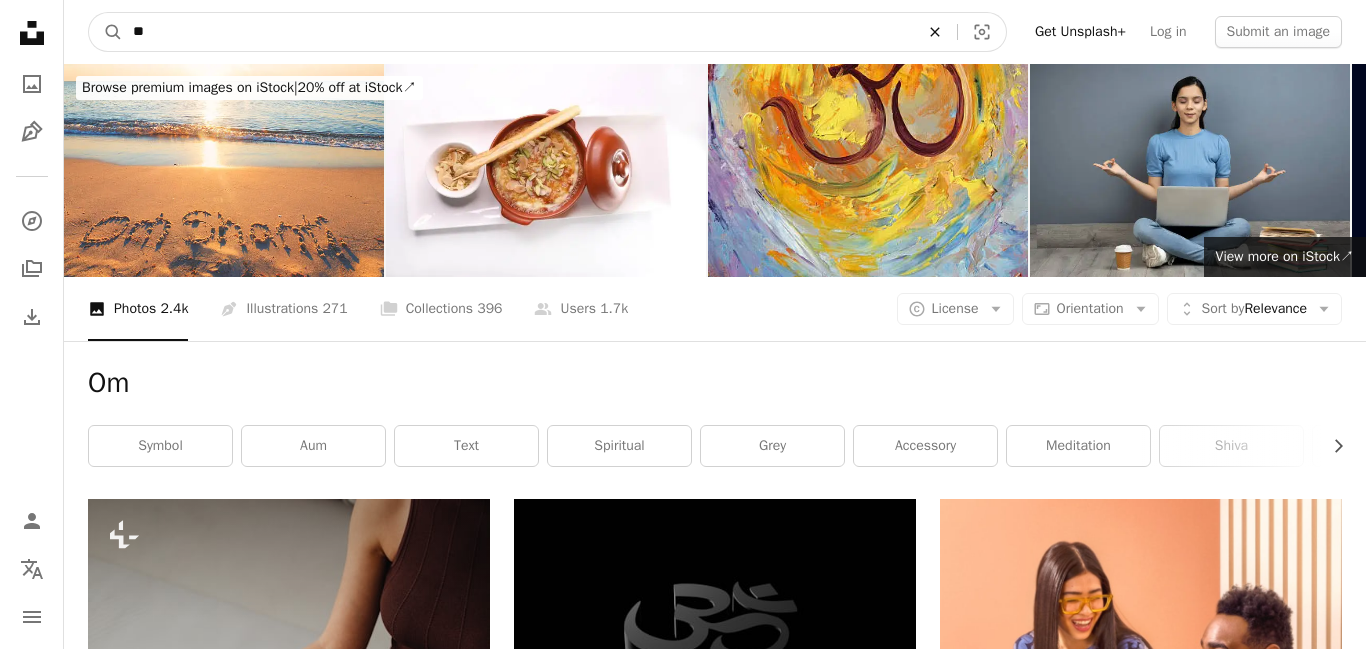 click on "An X shape" 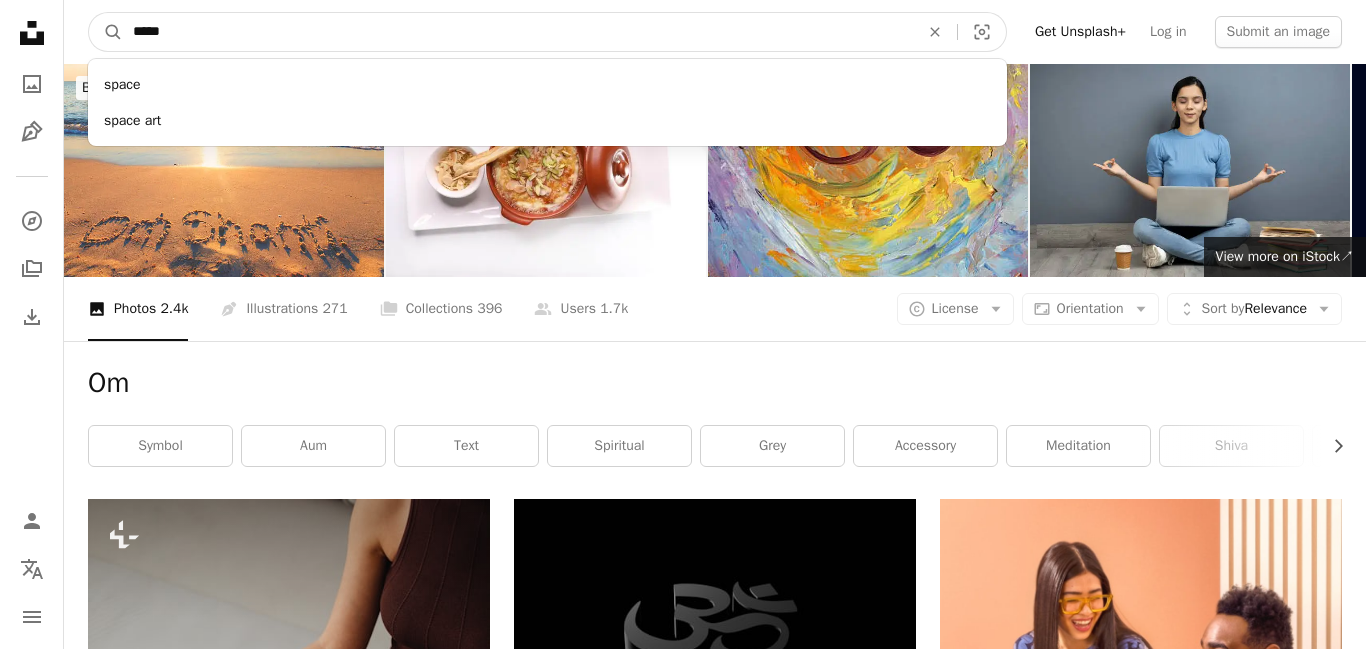 type on "*****" 